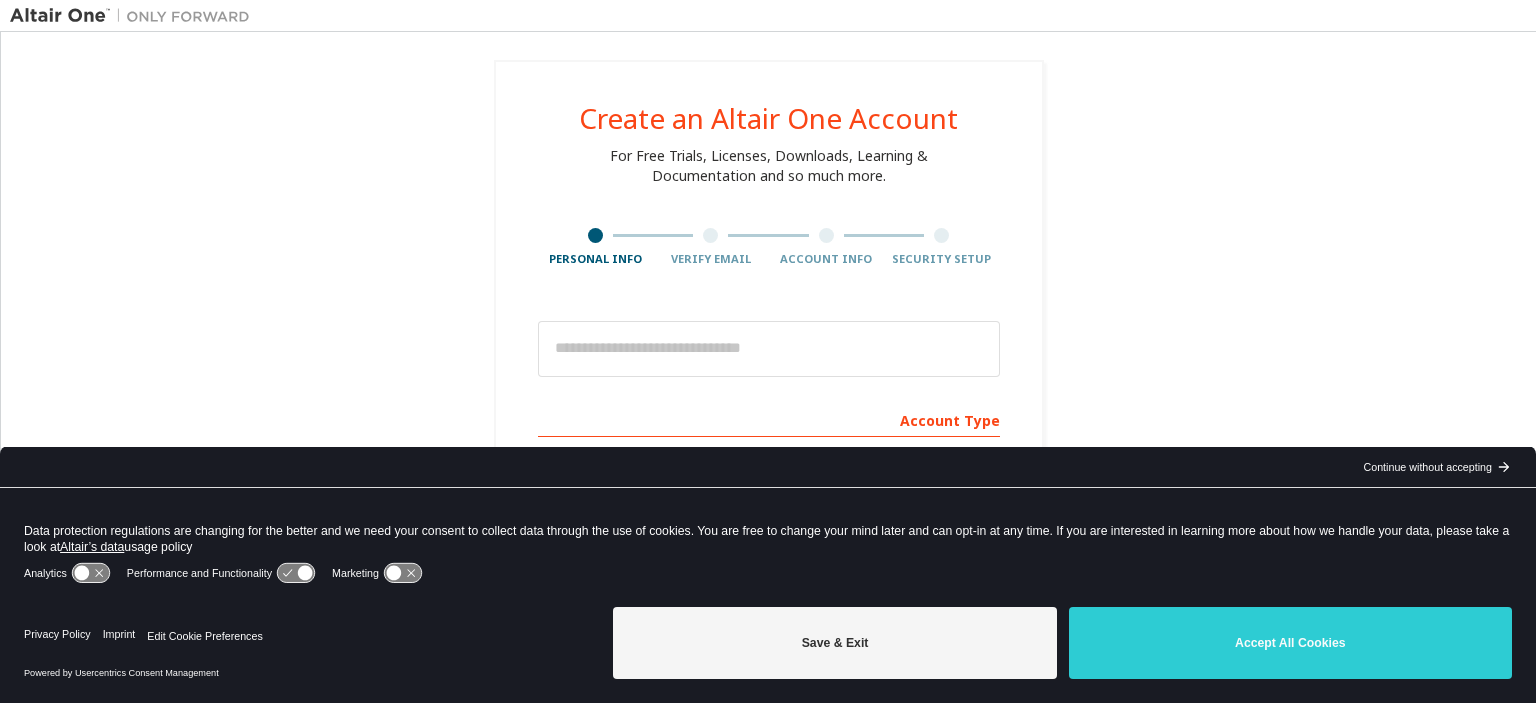 scroll, scrollTop: 0, scrollLeft: 0, axis: both 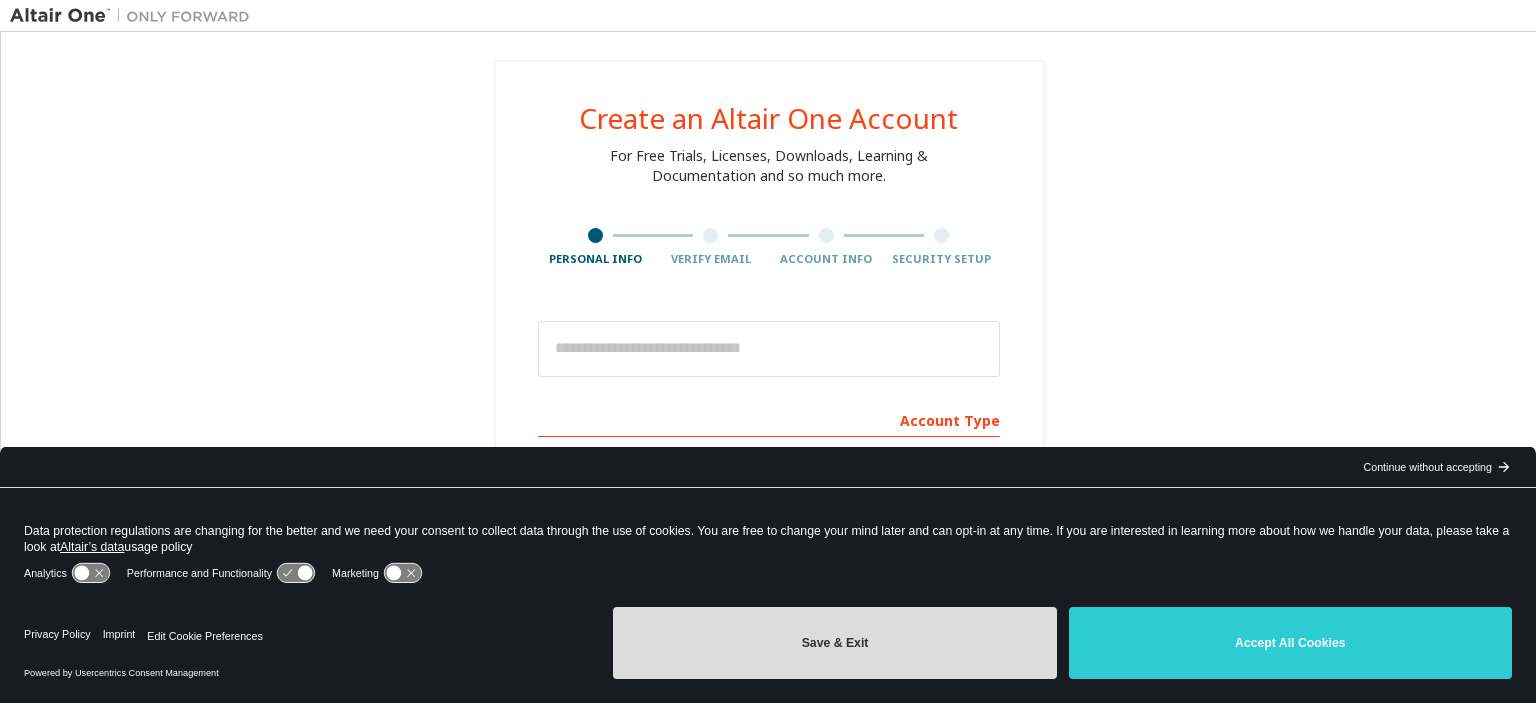click on "Save & Exit" at bounding box center (834, 643) 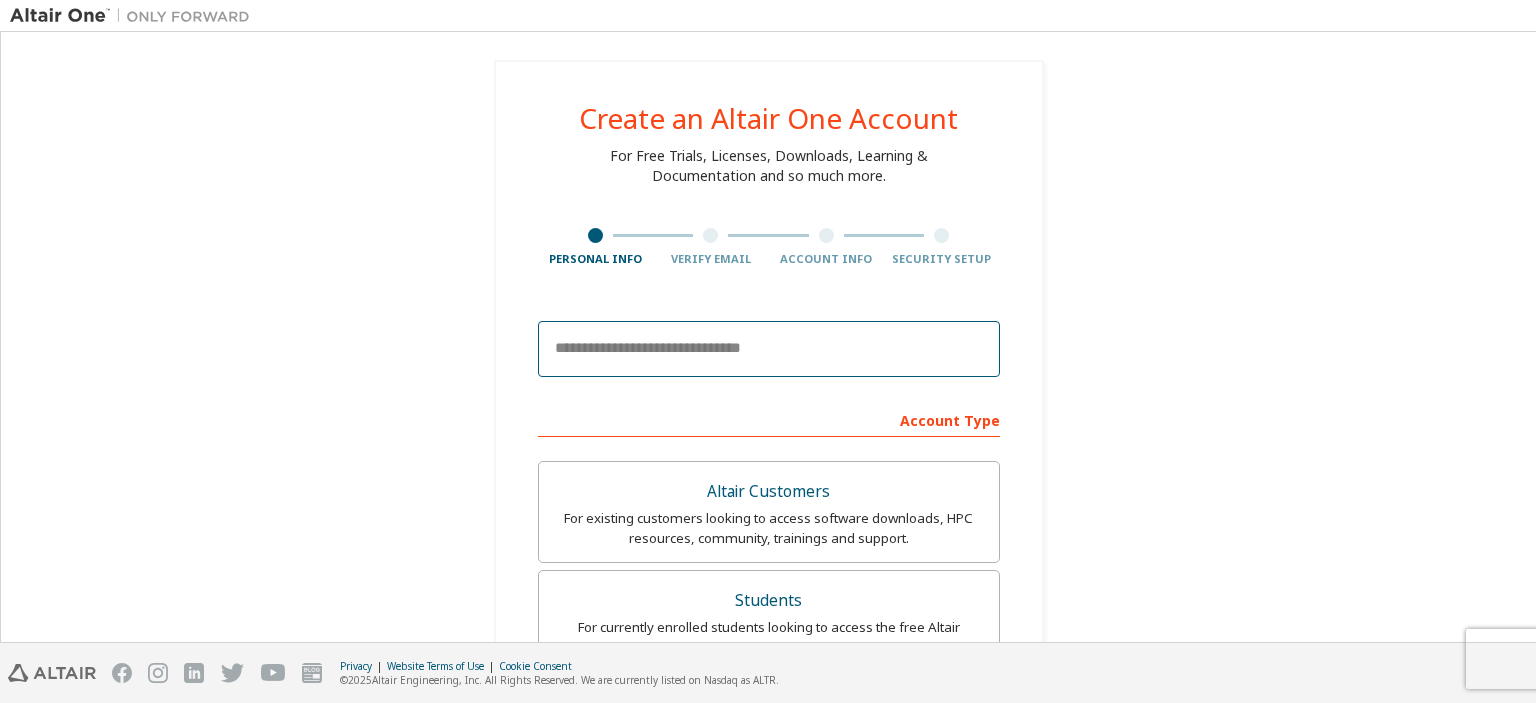drag, startPoint x: 686, startPoint y: 355, endPoint x: 782, endPoint y: 362, distance: 96.25487 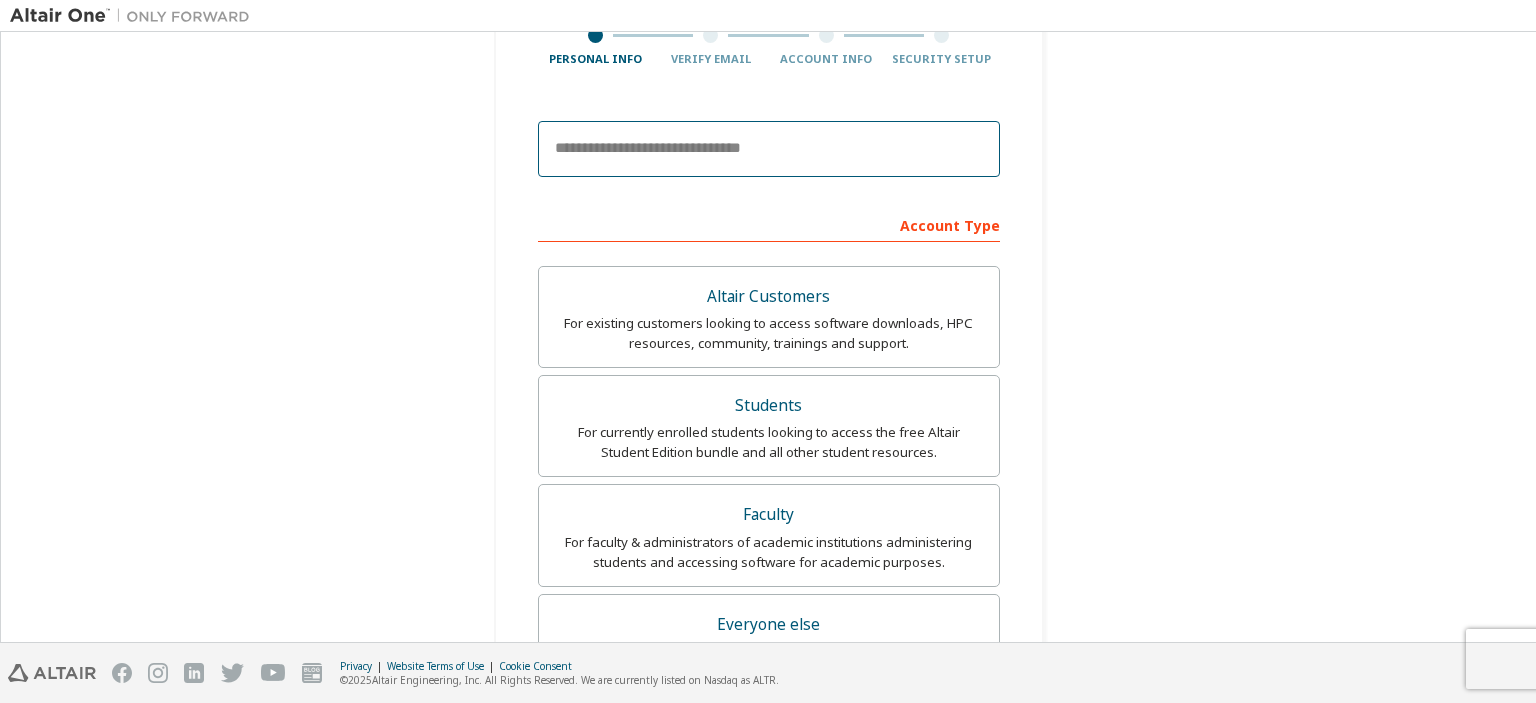 scroll, scrollTop: 100, scrollLeft: 0, axis: vertical 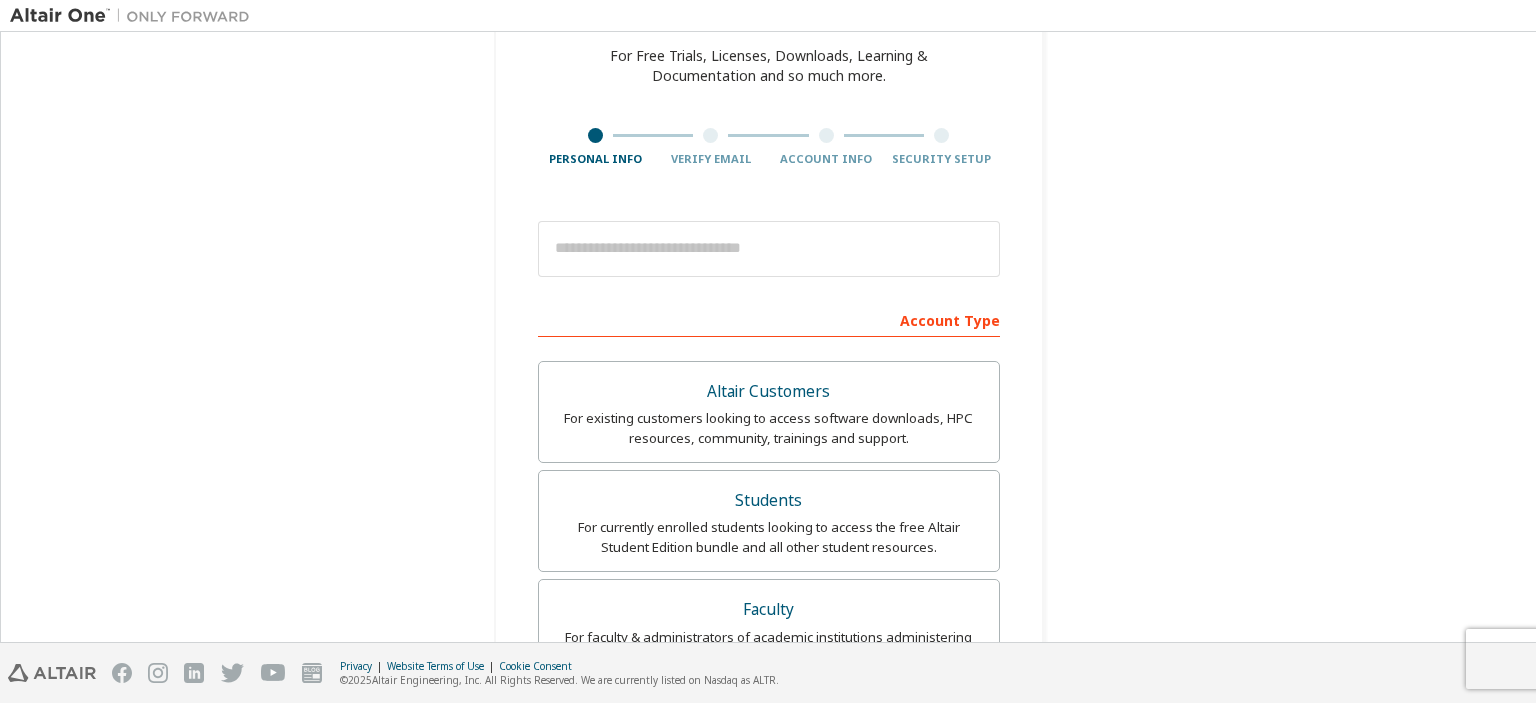 click on "Create an Altair One Account For Free Trials, Licenses, Downloads, Learning &  Documentation and so much more. Personal Info Verify Email Account Info Security Setup This is a federated email. No need to register a new account. You should be able to  login  by using your company's SSO credentials. Email already exists. Please try to  login  instead. Account Type Altair Customers For existing customers looking to access software downloads, HPC resources, community, trainings and support. Students For currently enrolled students looking to access the free Altair Student Edition bundle and all other student resources. Faculty For faculty & administrators of academic institutions administering students and accessing software for academic purposes. Everyone else For individuals, businesses and everyone else looking to try Altair software and explore our product offerings. Your Profile First Name Last Name Job Title Please provide State/Province to help us route sales and support resources to you more efficiently." at bounding box center [768, 549] 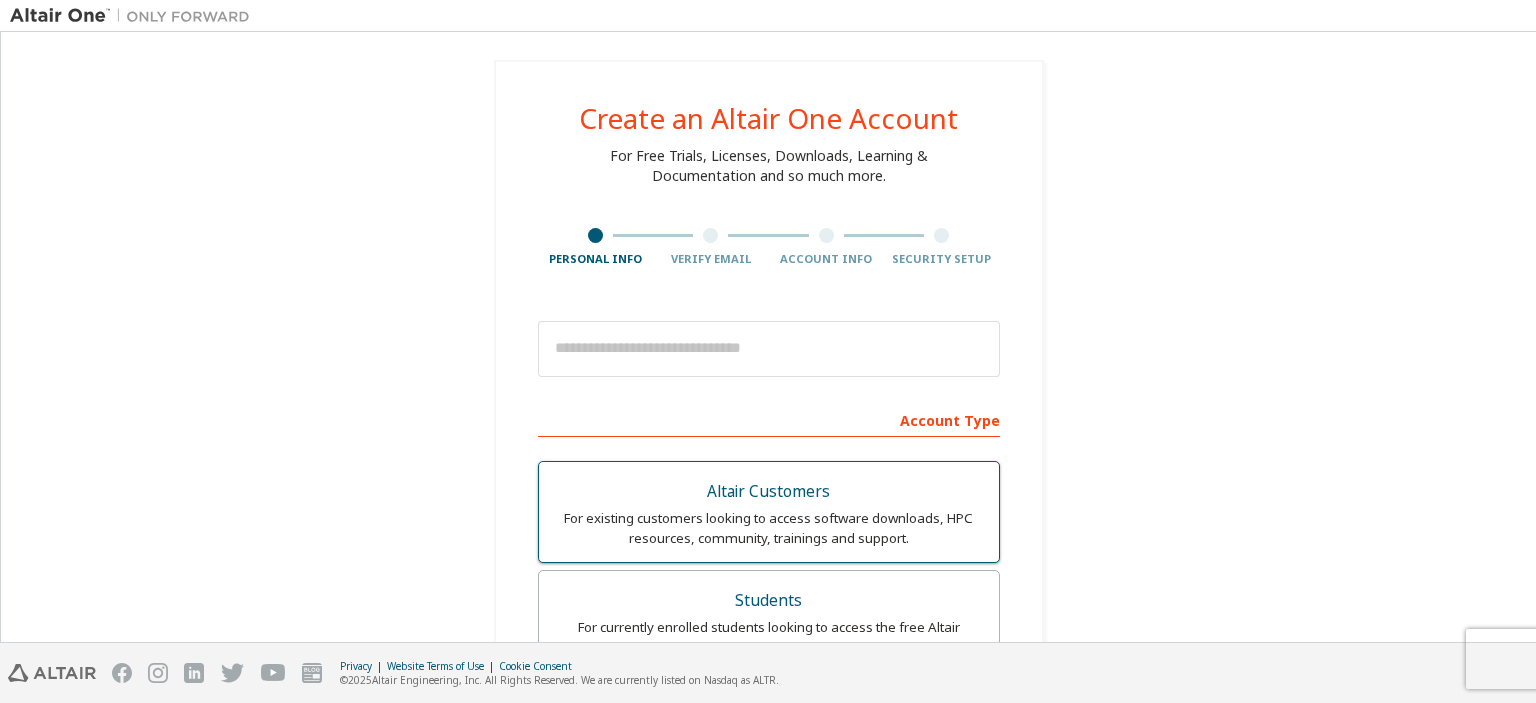 scroll, scrollTop: 0, scrollLeft: 0, axis: both 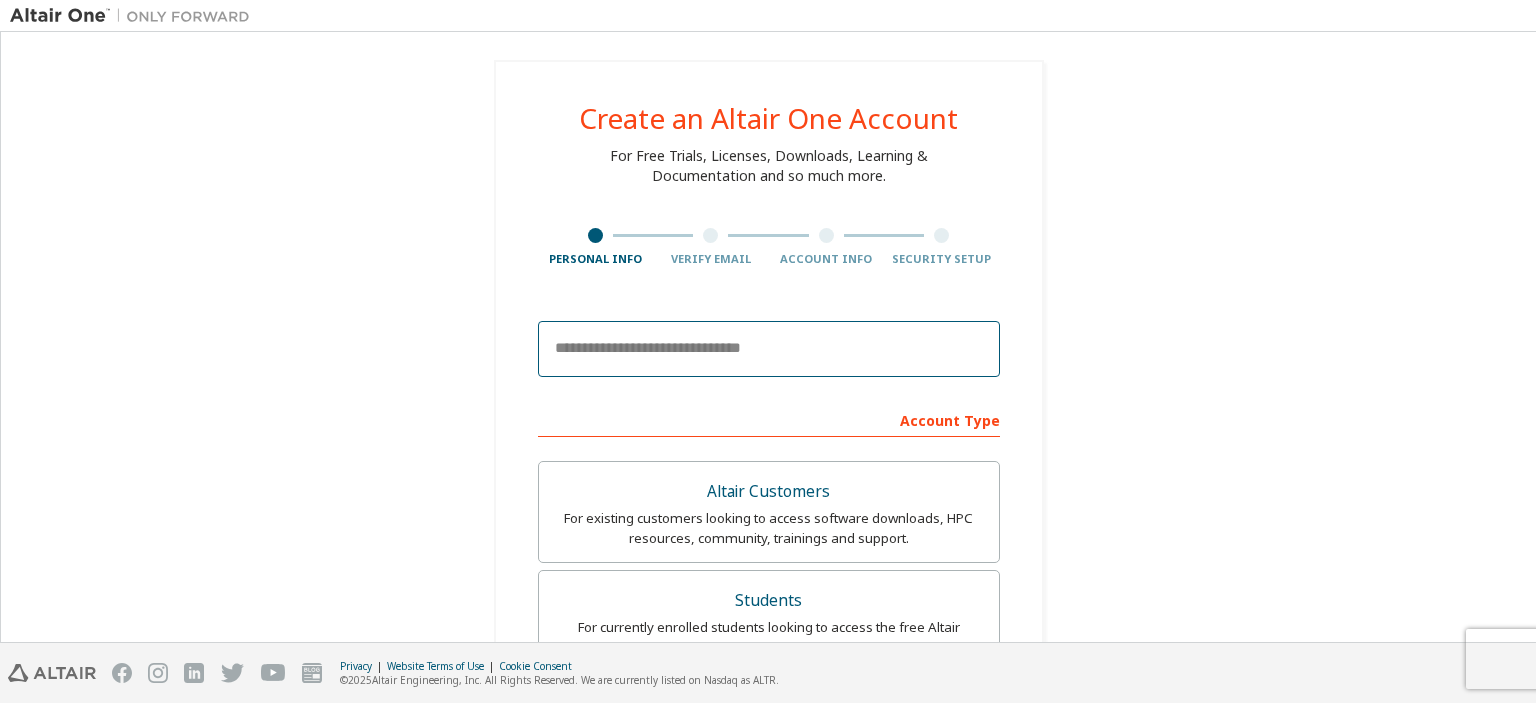 click at bounding box center (769, 349) 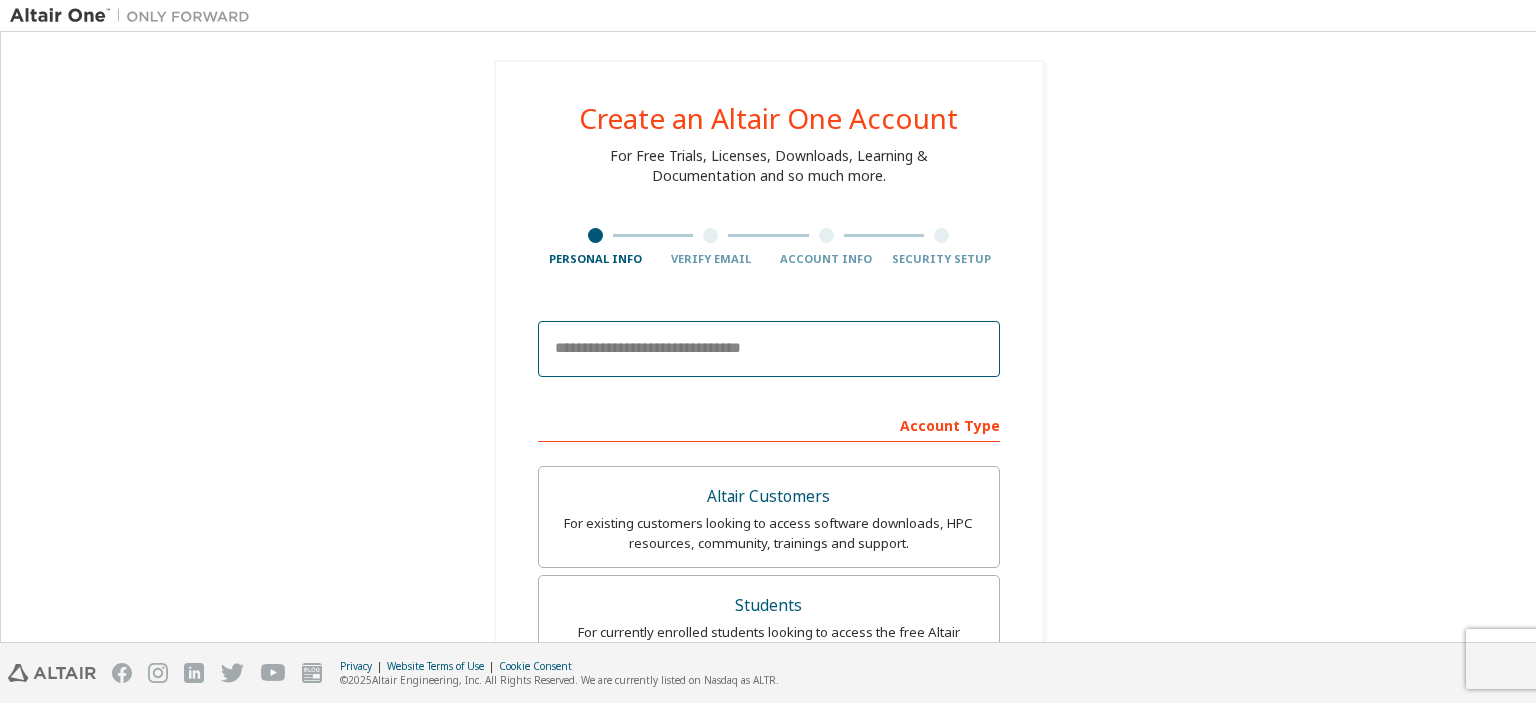 type on "**********" 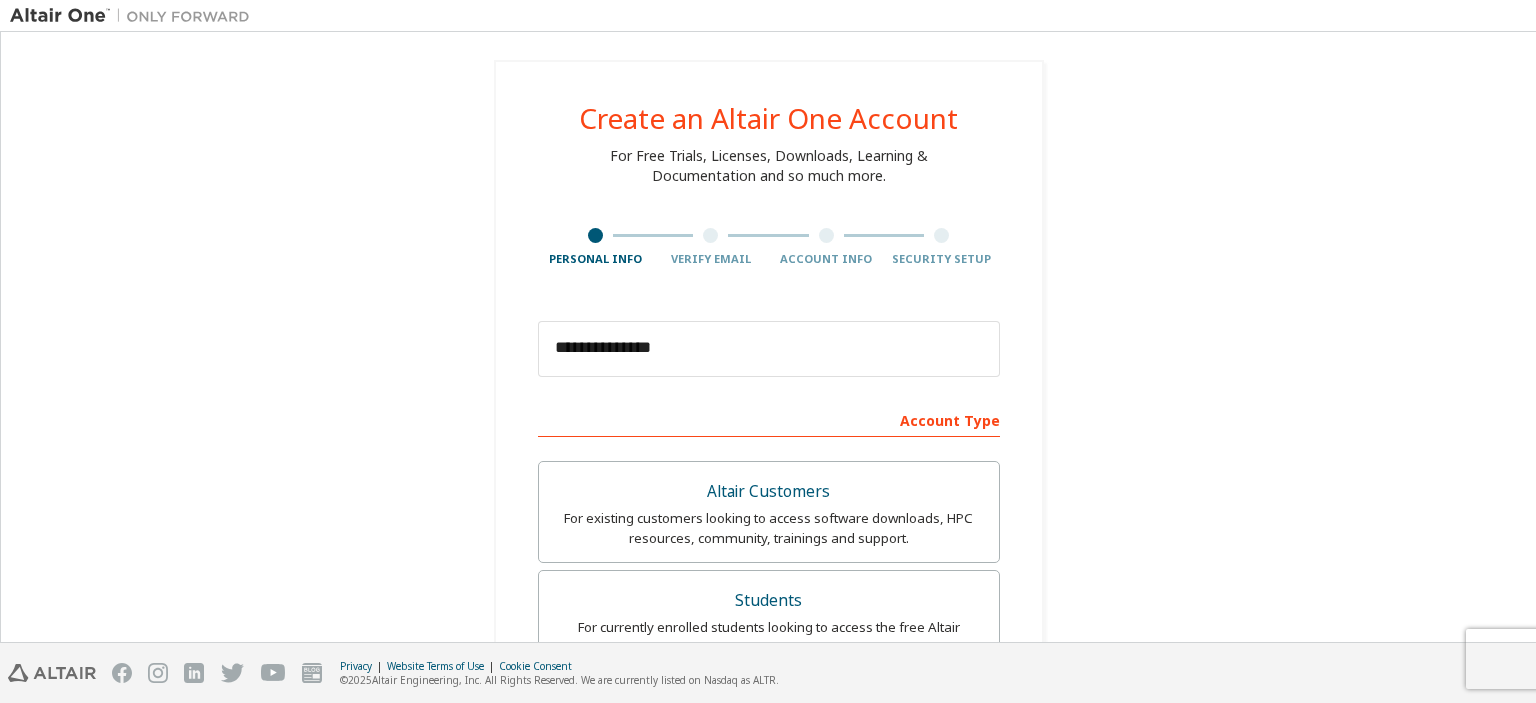 click on "**********" at bounding box center [769, 649] 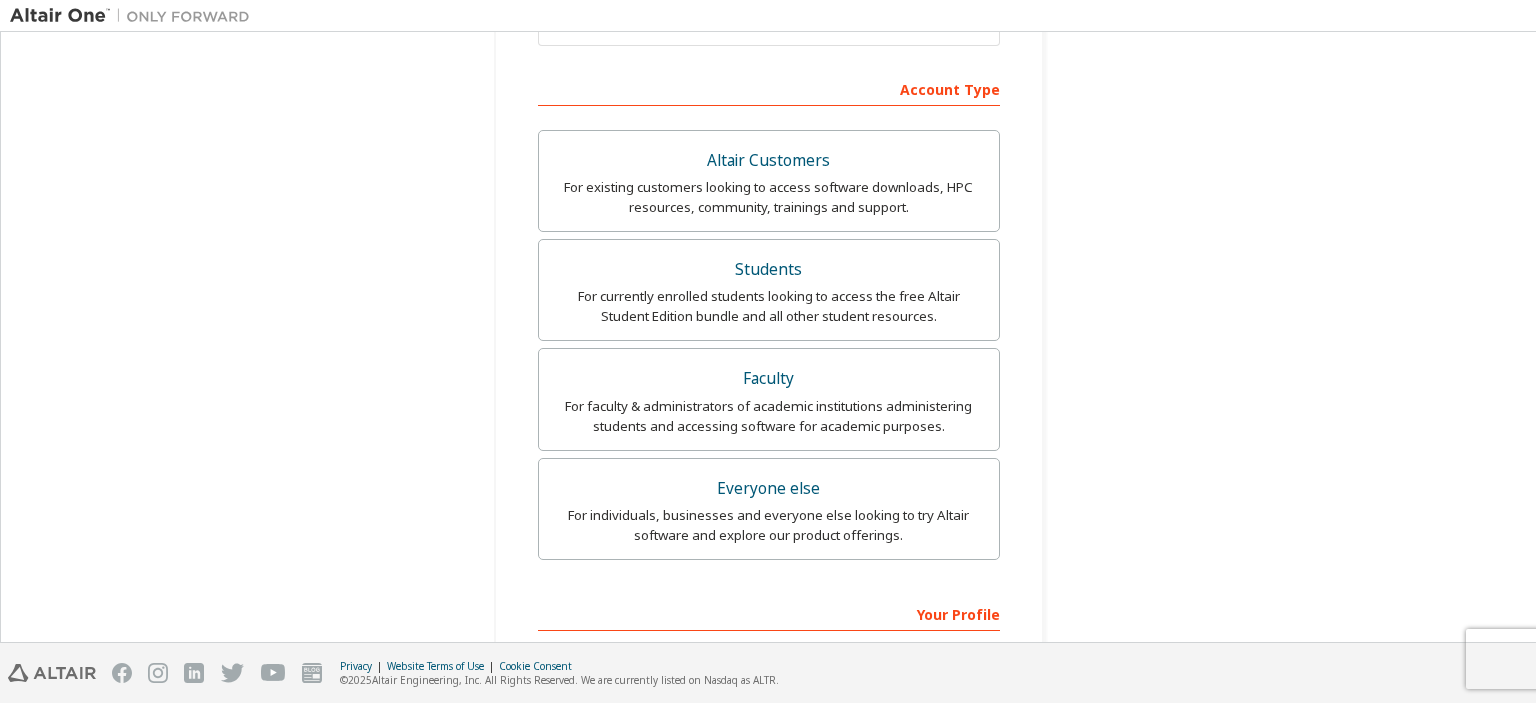 scroll, scrollTop: 300, scrollLeft: 0, axis: vertical 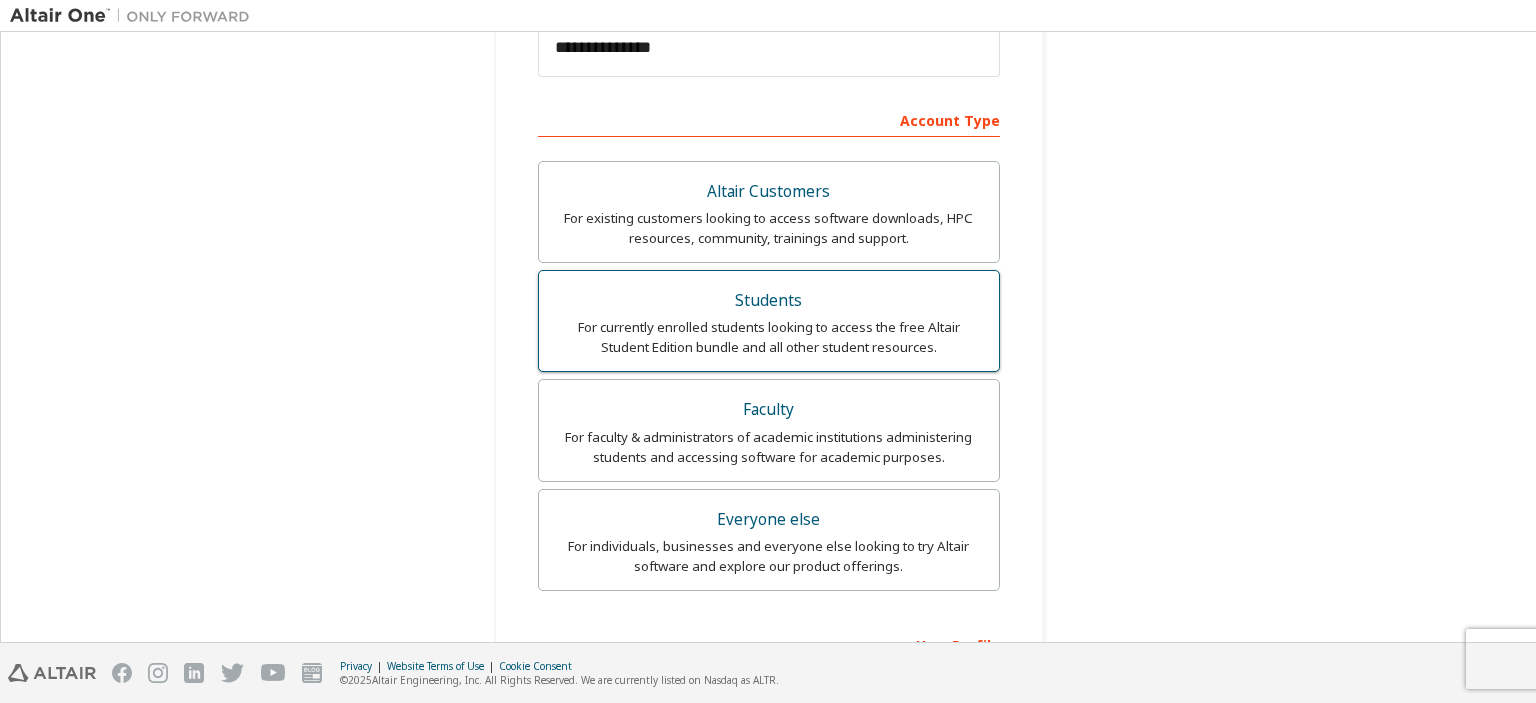 click on "For currently enrolled students looking to access the free Altair Student Edition bundle and all other student resources." at bounding box center [769, 337] 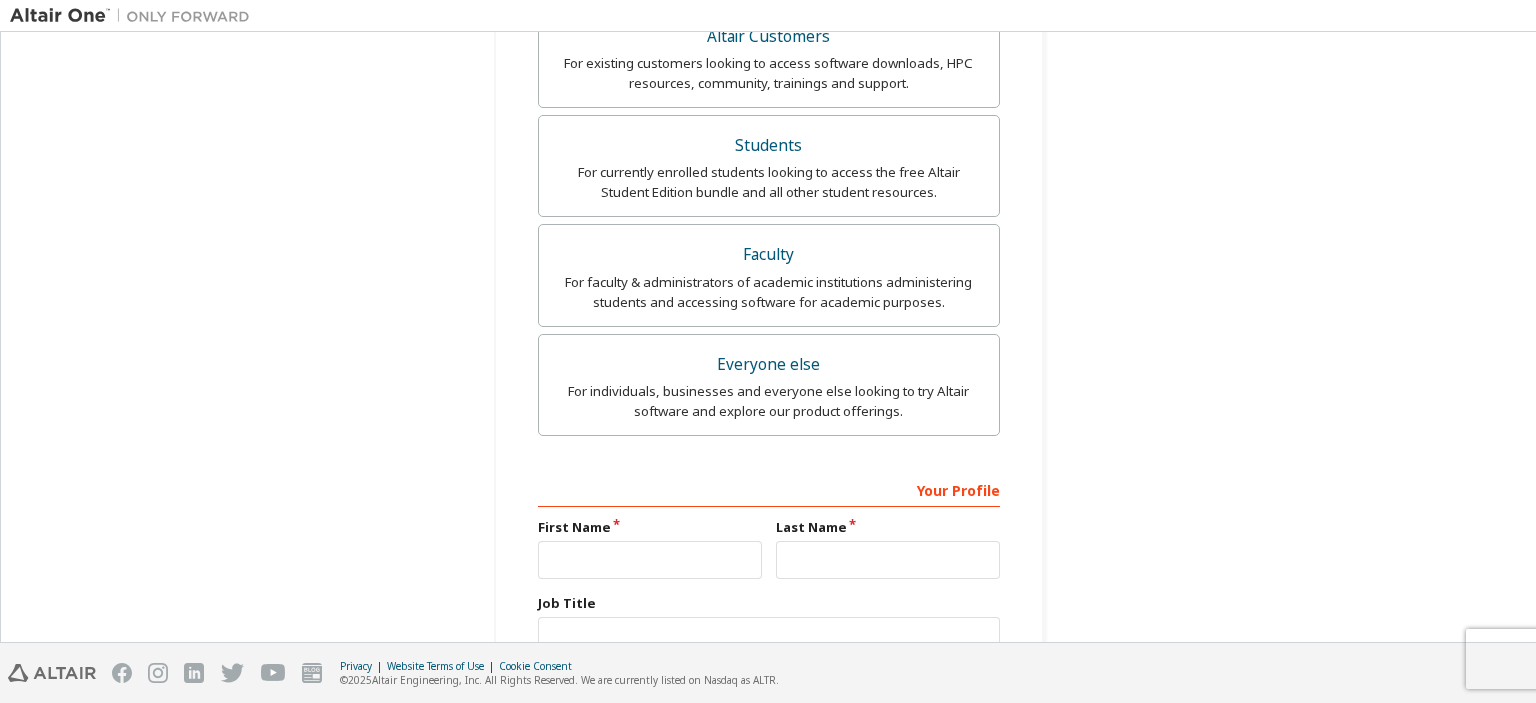 scroll, scrollTop: 600, scrollLeft: 0, axis: vertical 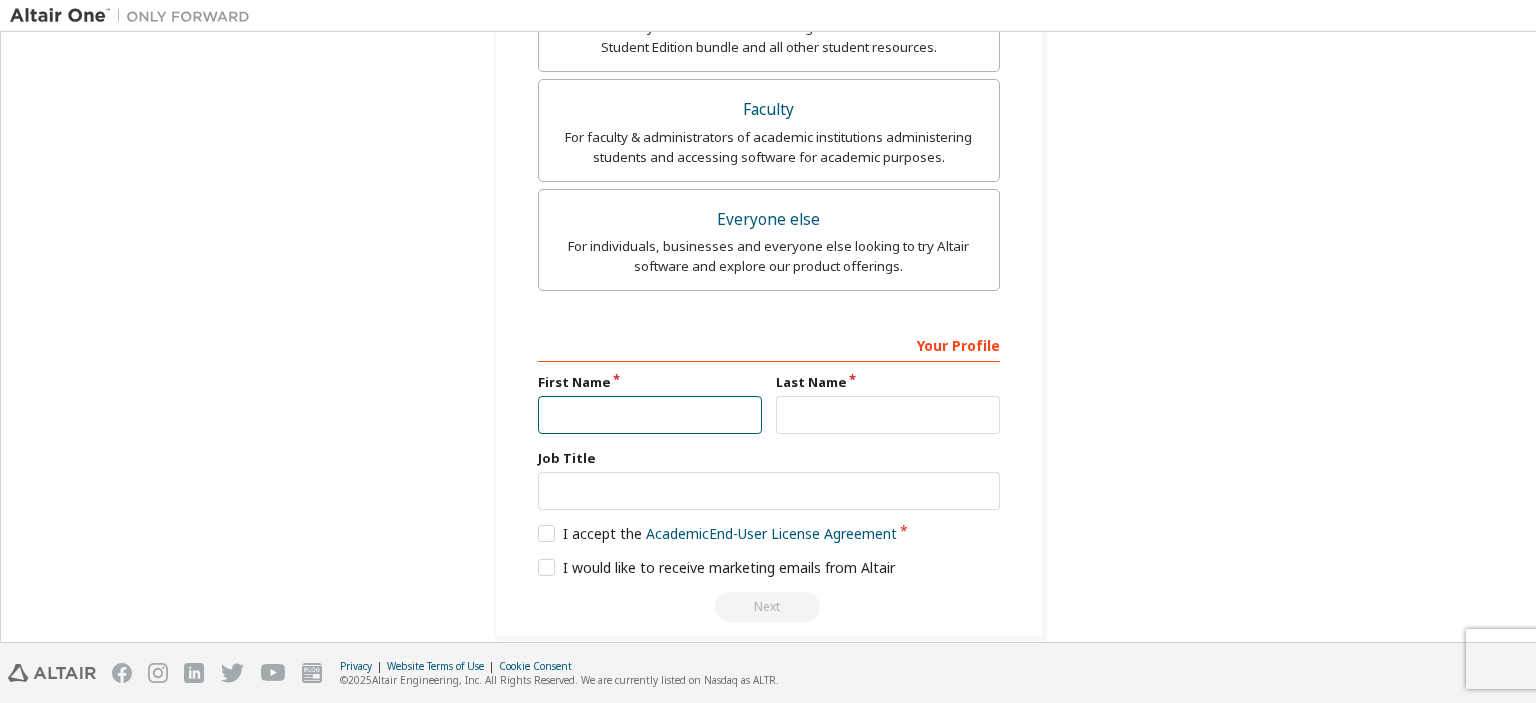 click at bounding box center (650, 415) 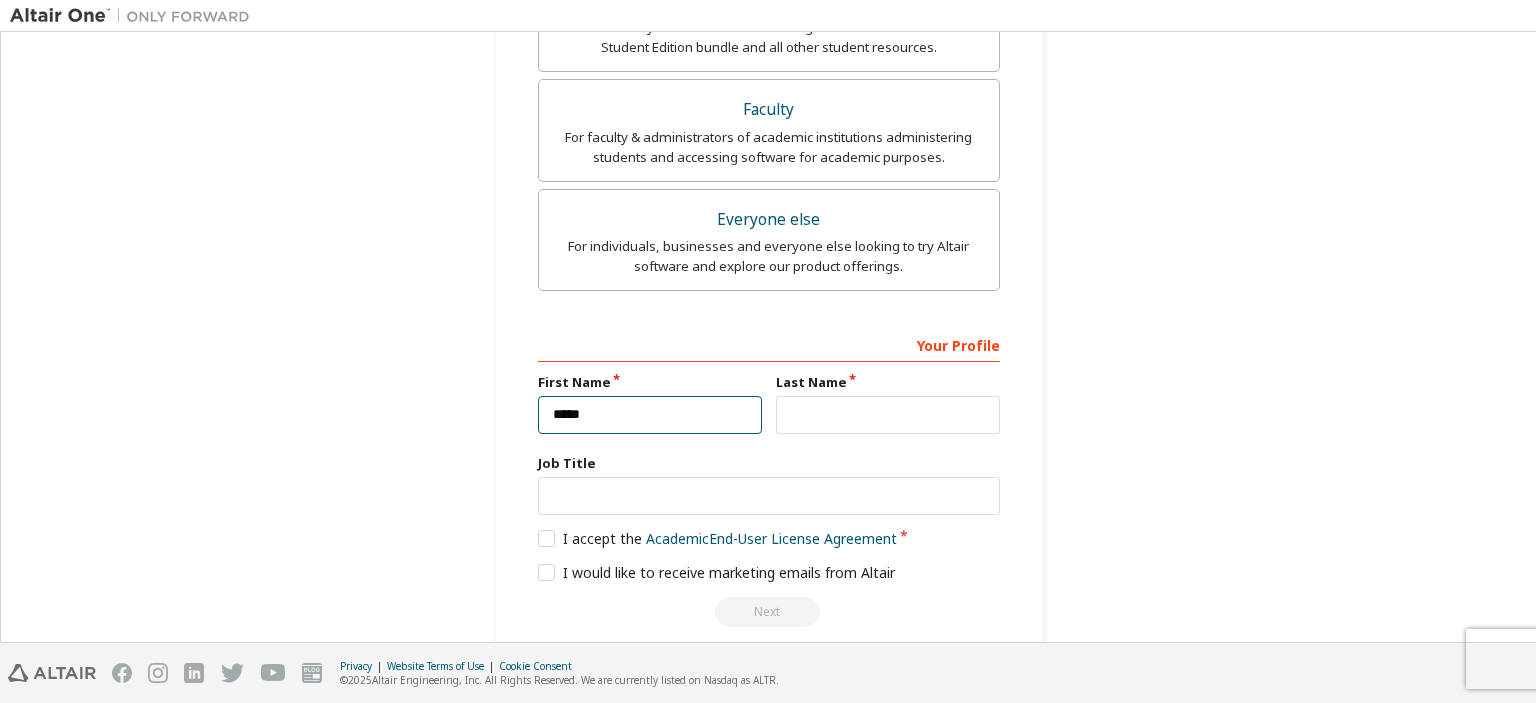 type on "*****" 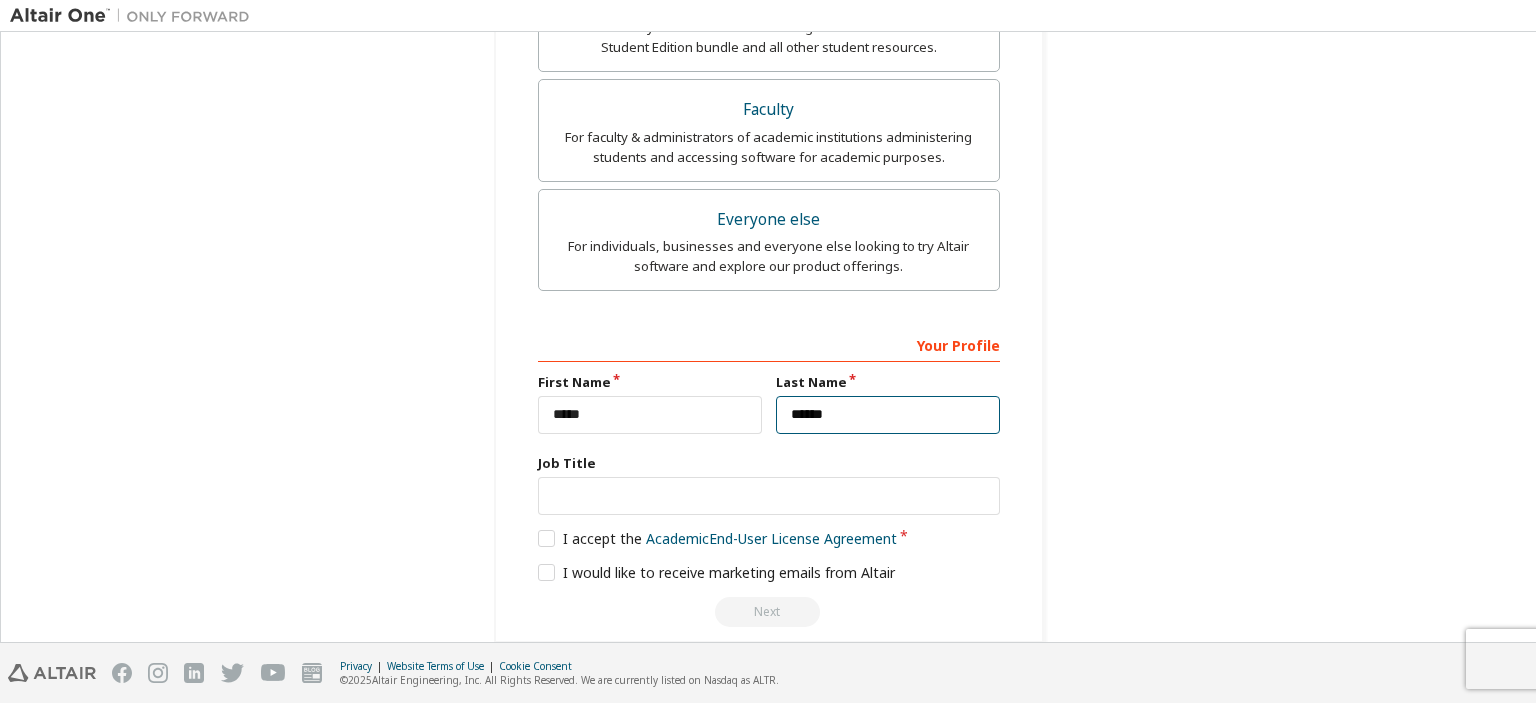 type on "******" 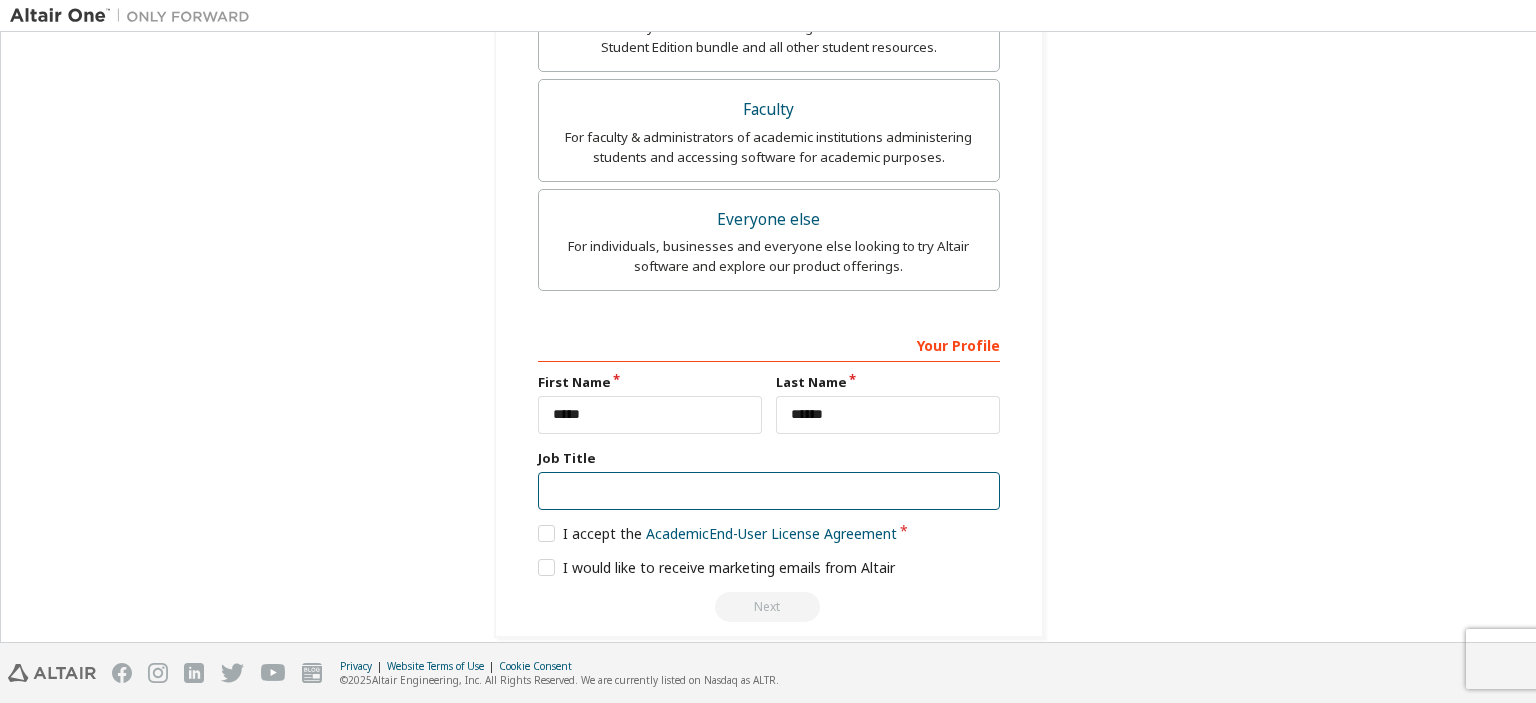 click at bounding box center (769, 491) 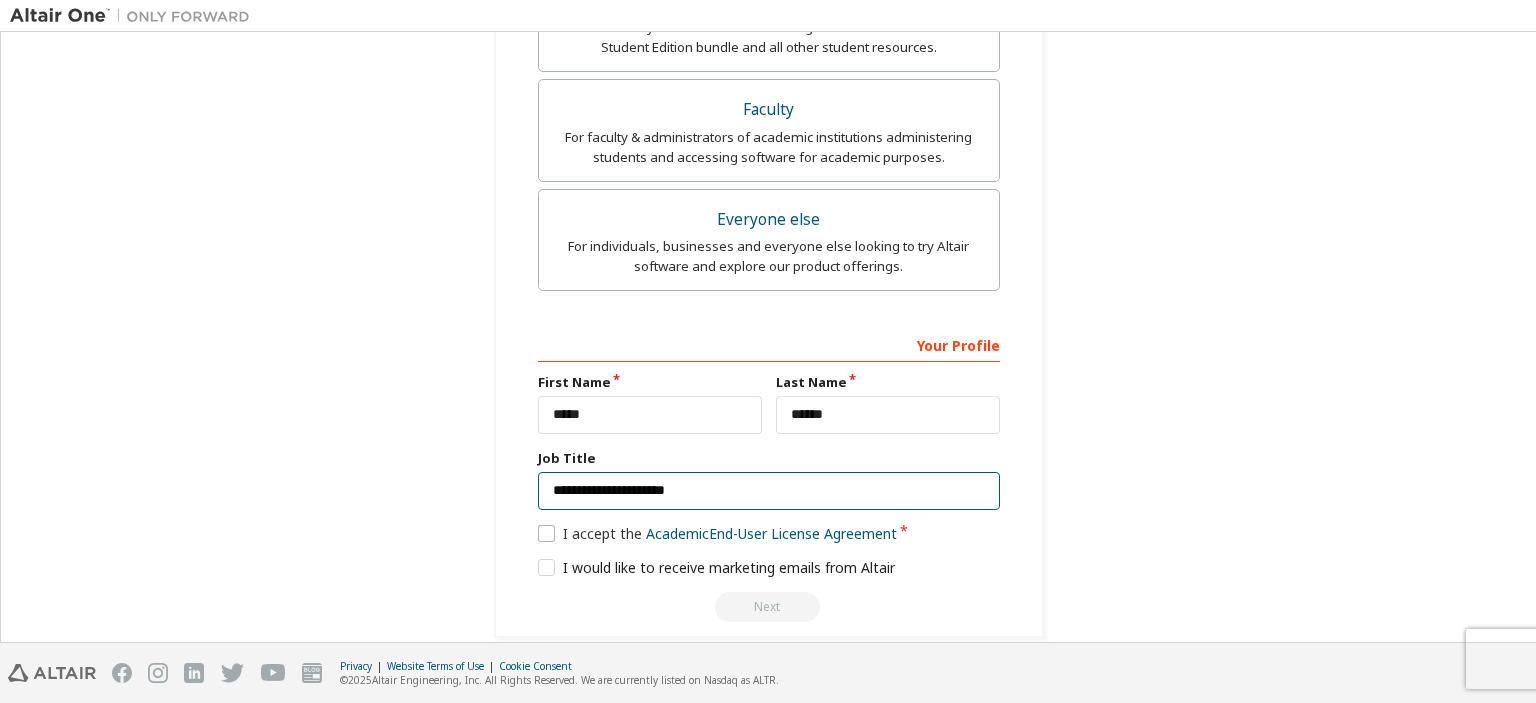 type on "**********" 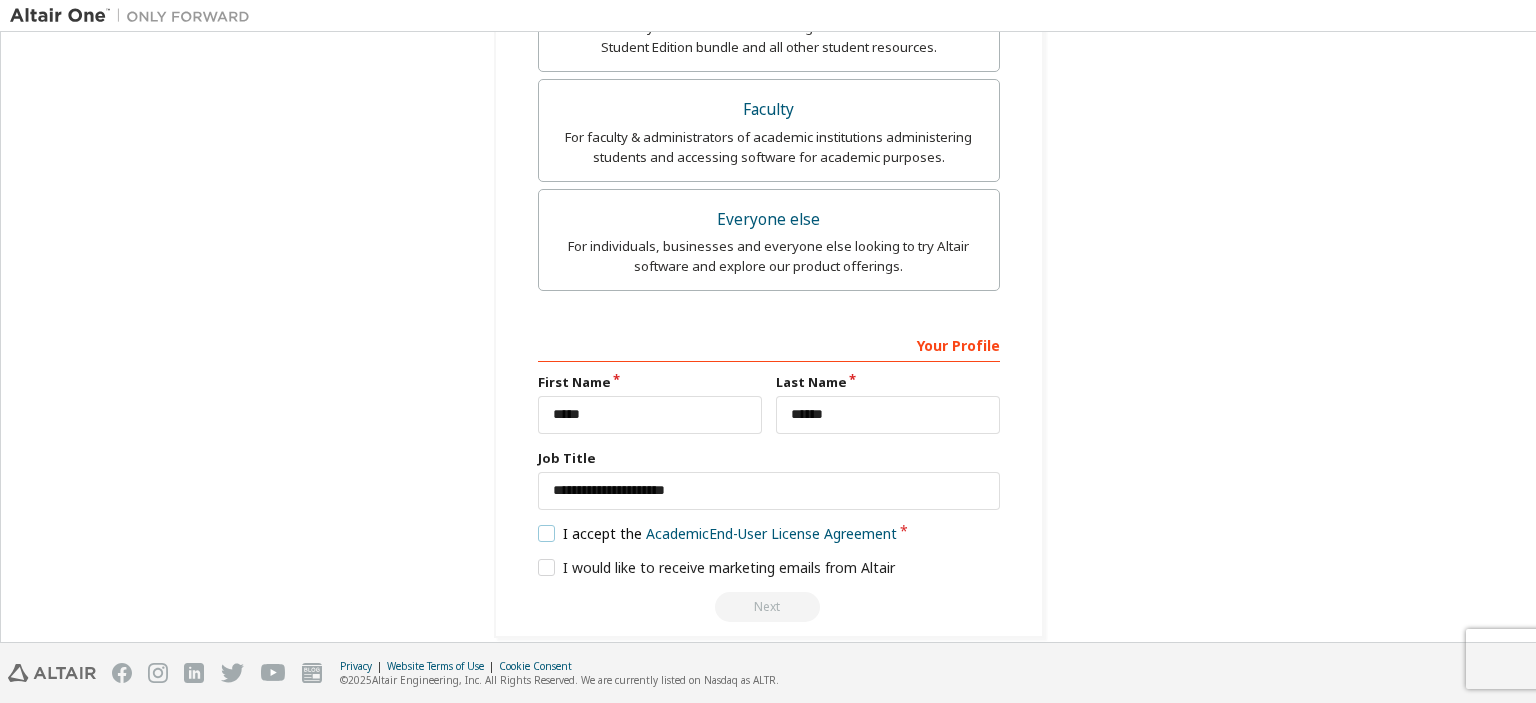 click on "I accept the   Academic   End-User License Agreement" at bounding box center [718, 533] 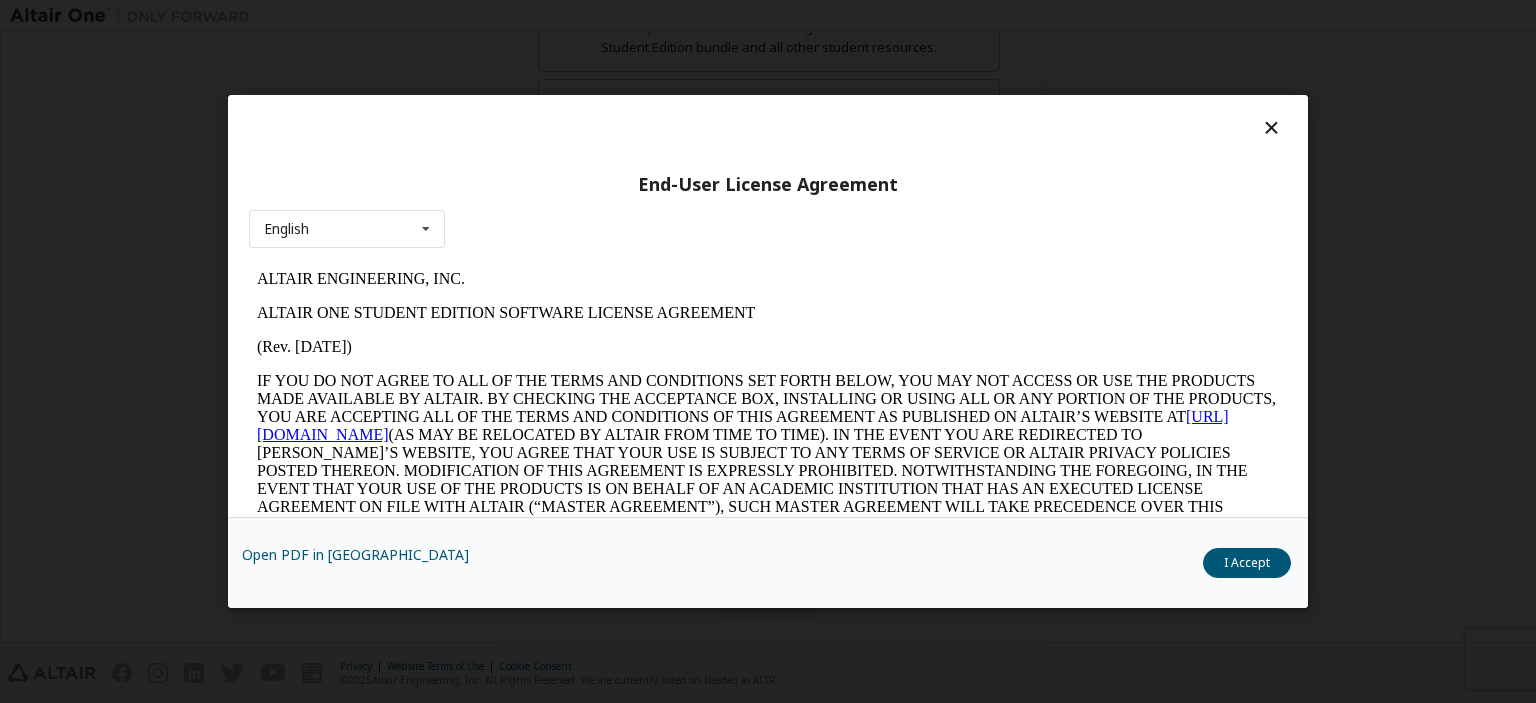scroll, scrollTop: 0, scrollLeft: 0, axis: both 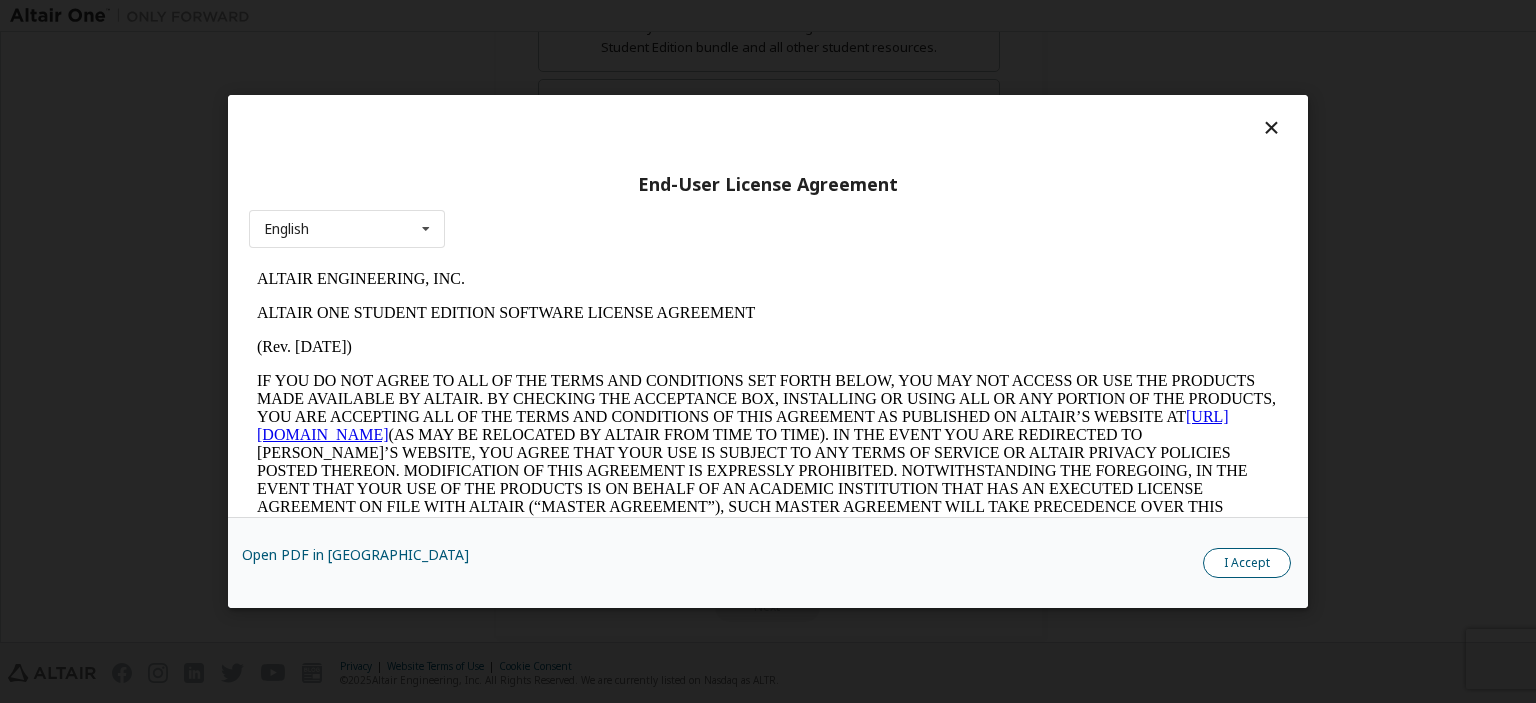 click on "I Accept" at bounding box center (1247, 563) 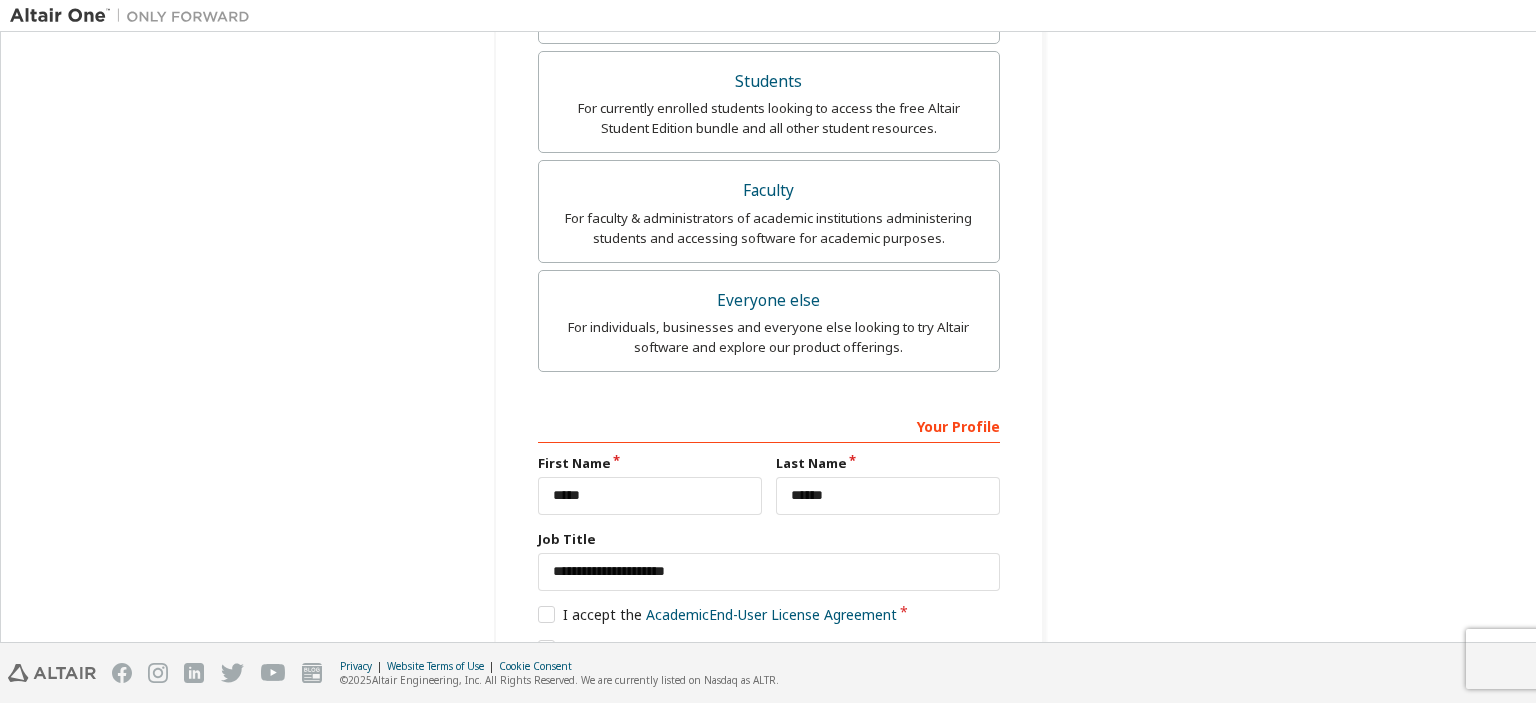 scroll, scrollTop: 619, scrollLeft: 0, axis: vertical 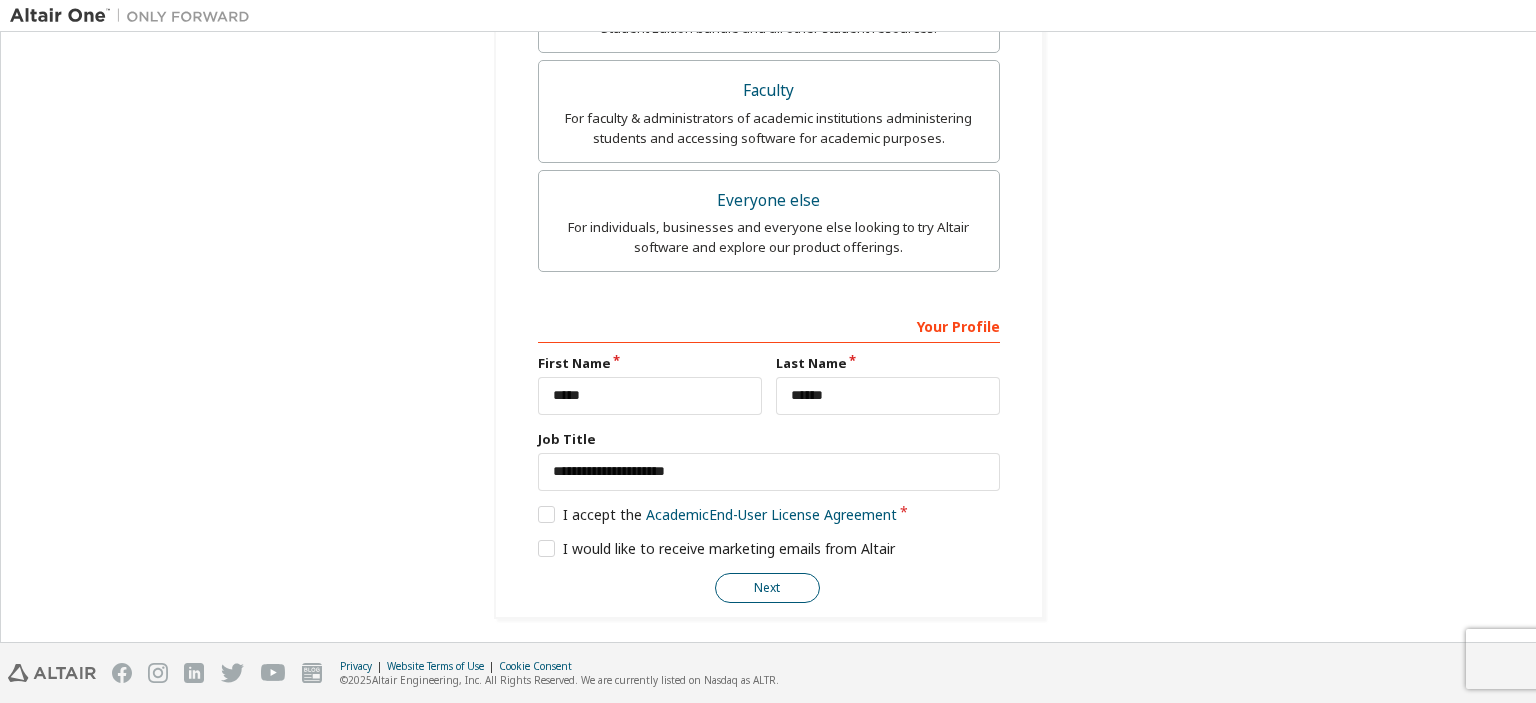 click on "Next" at bounding box center (767, 588) 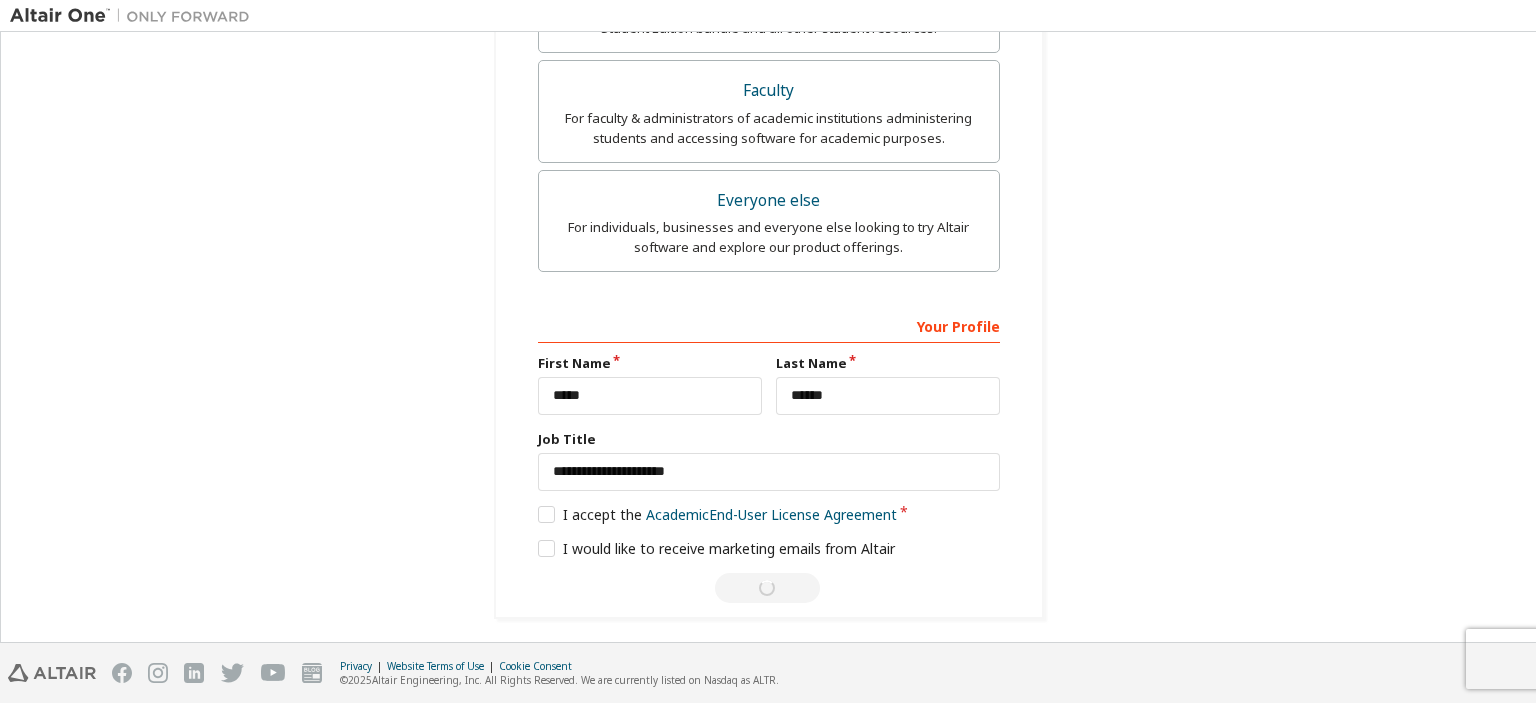 scroll, scrollTop: 0, scrollLeft: 0, axis: both 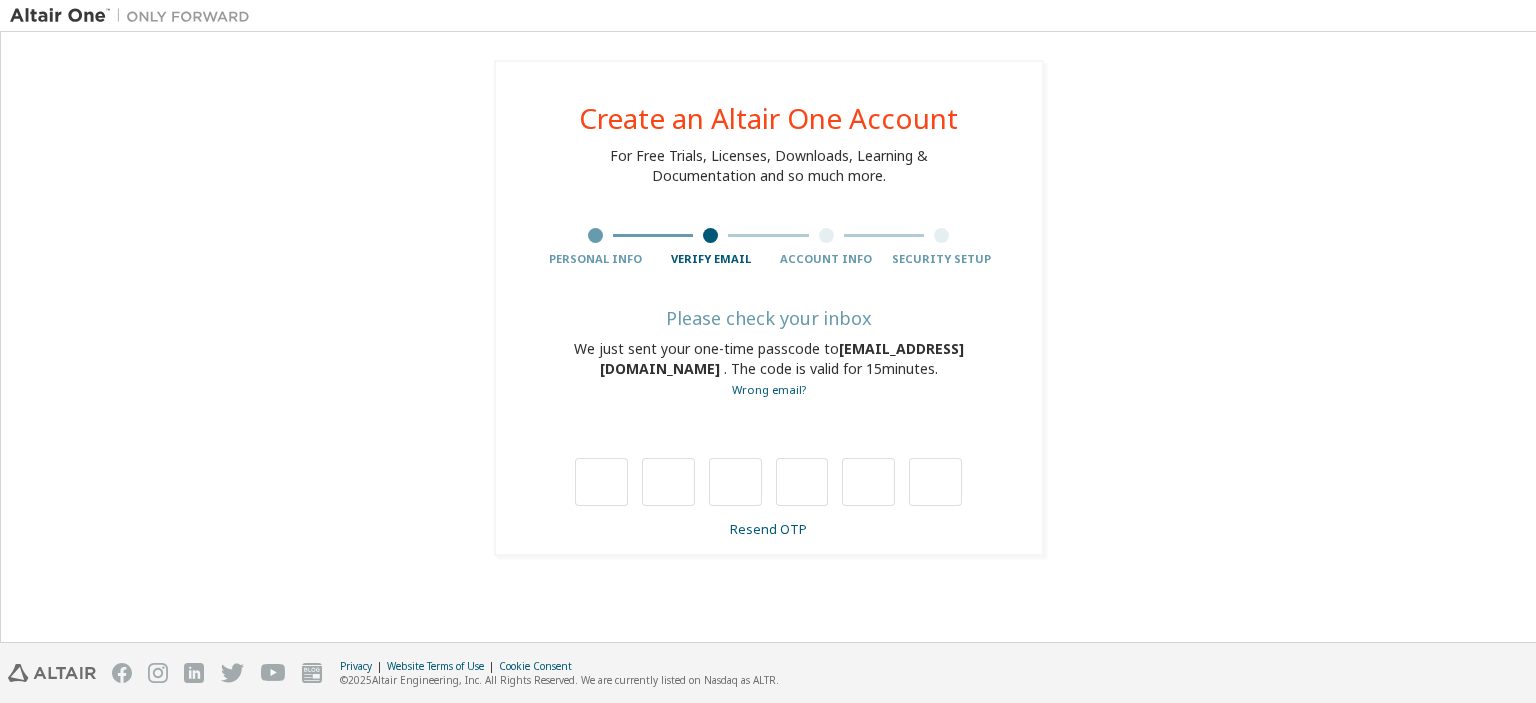 type on "*" 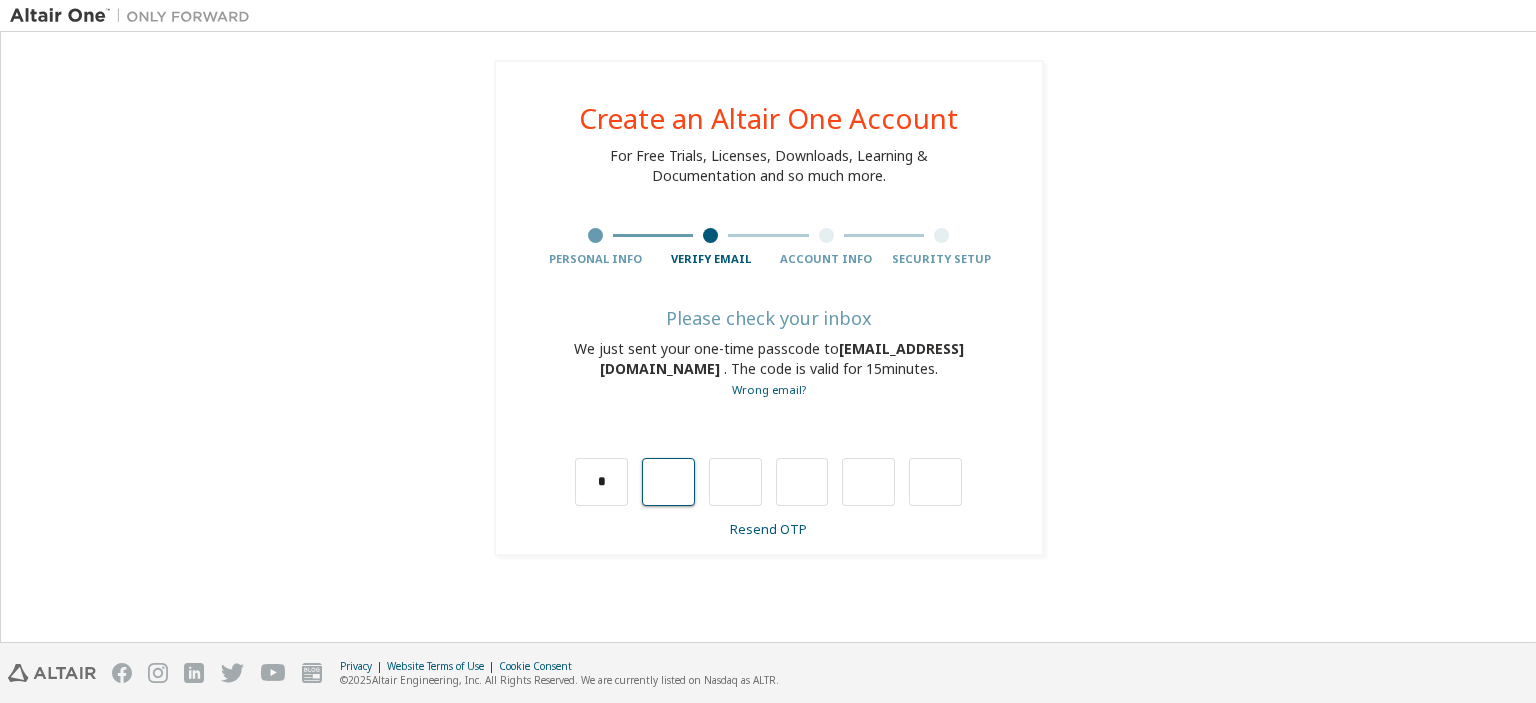 type on "*" 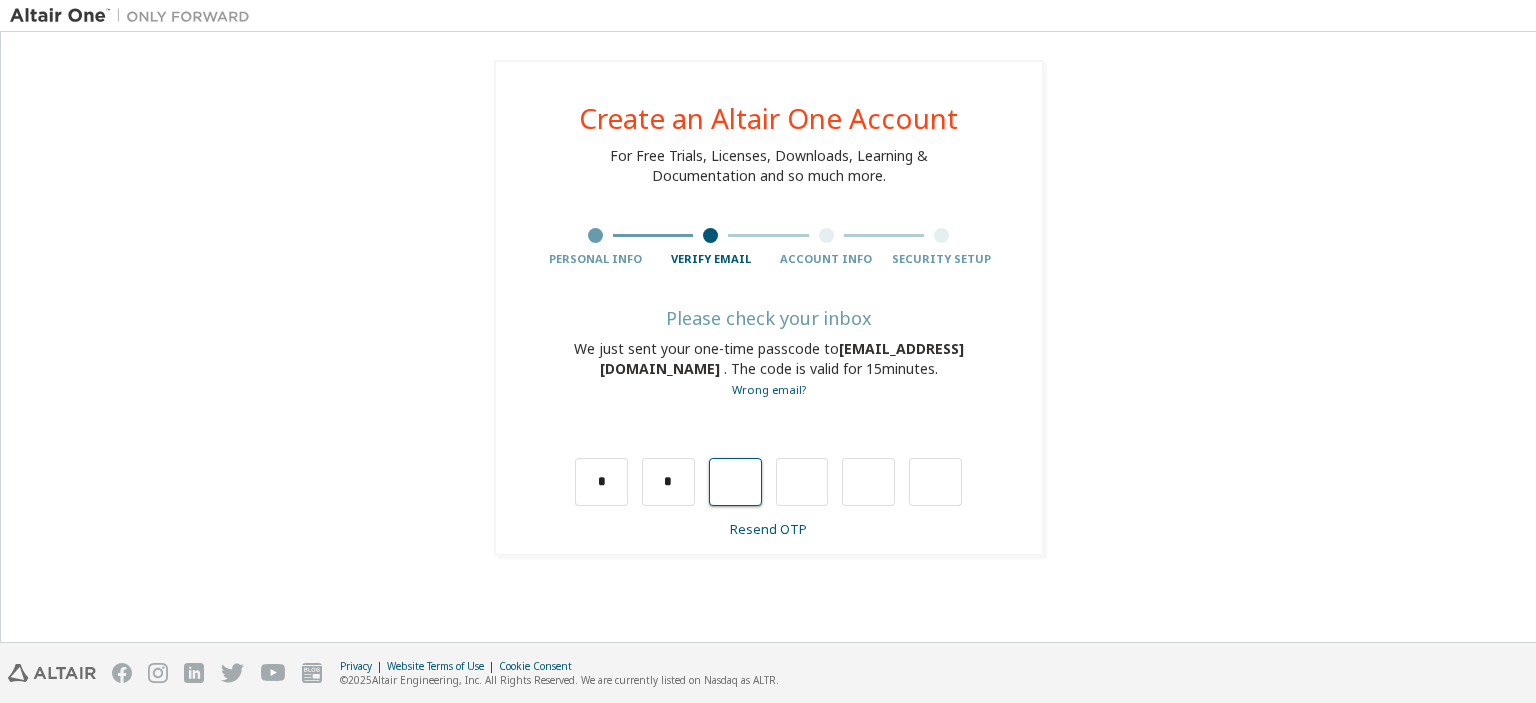 type on "*" 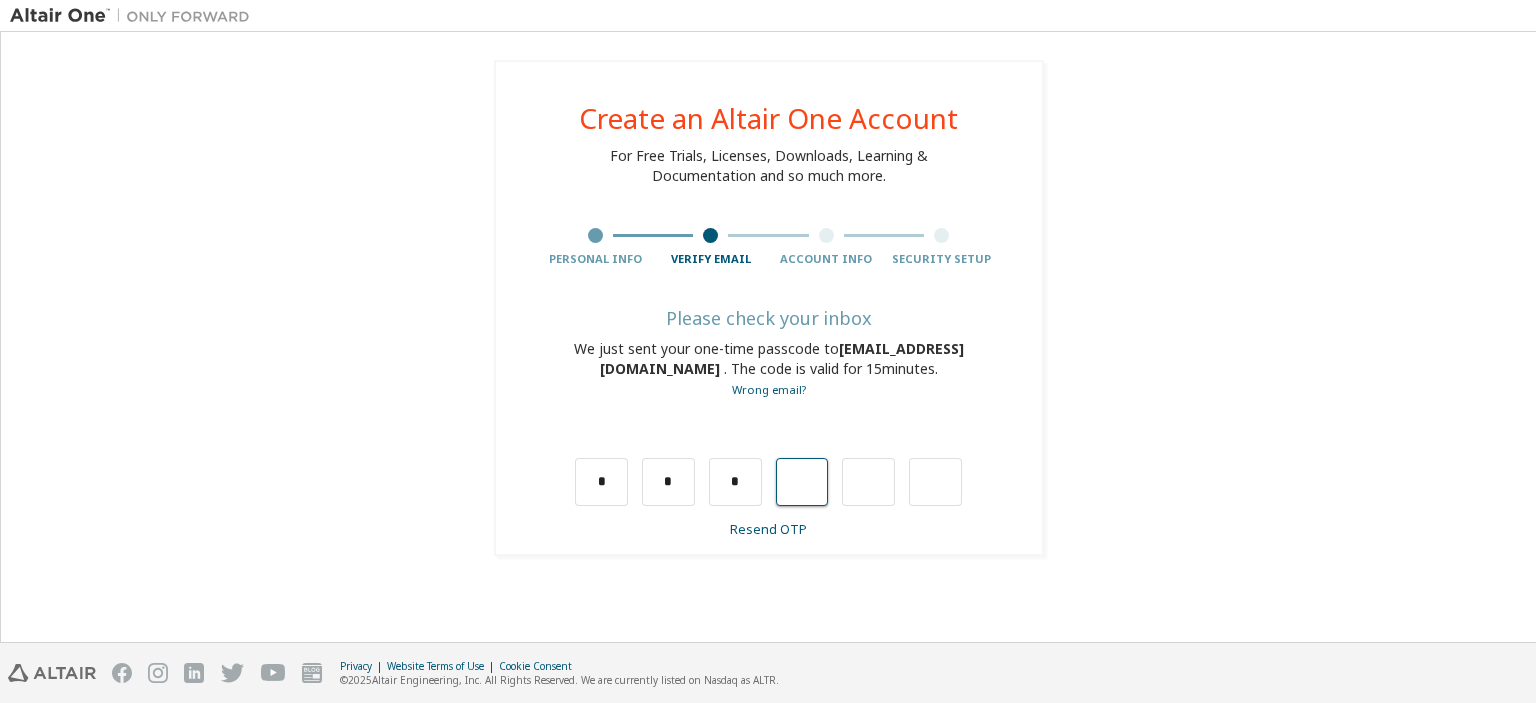 type on "*" 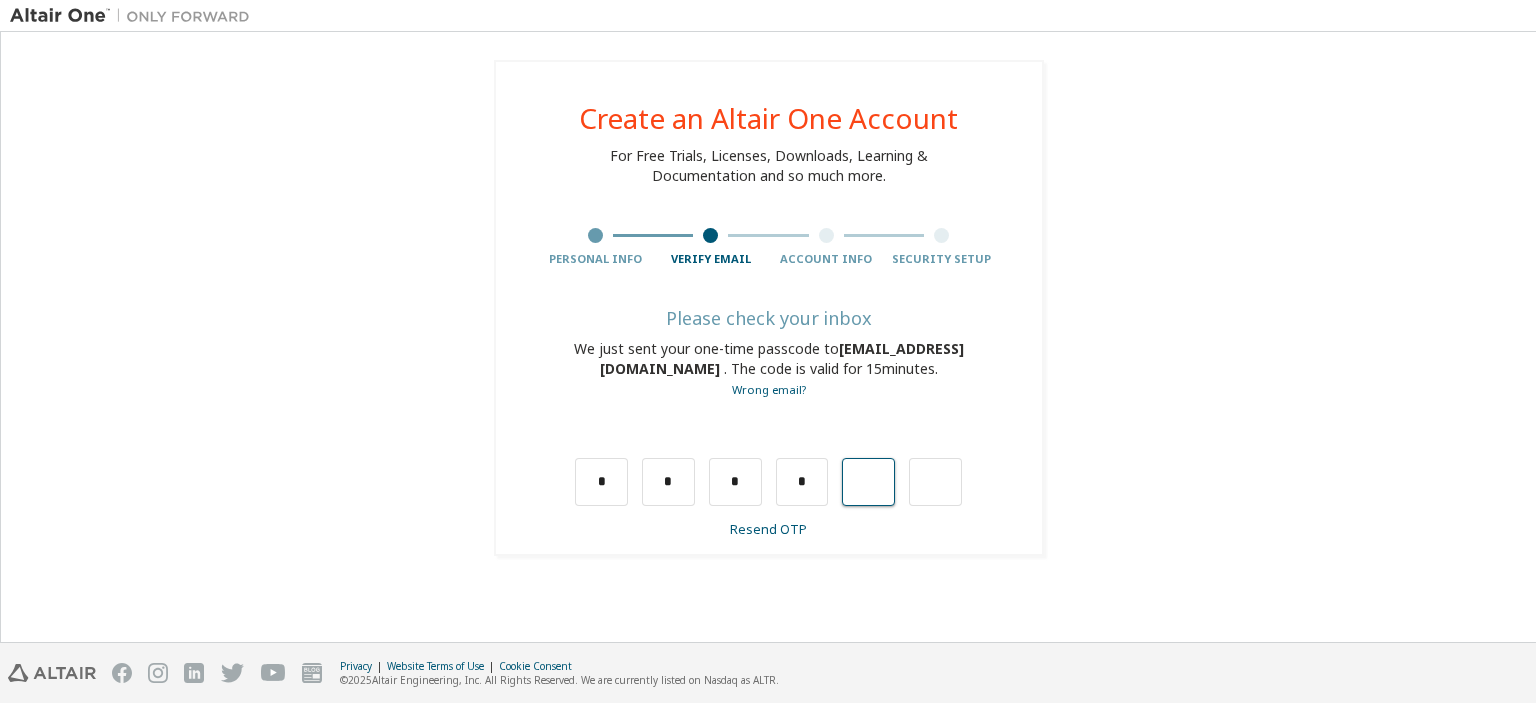type on "*" 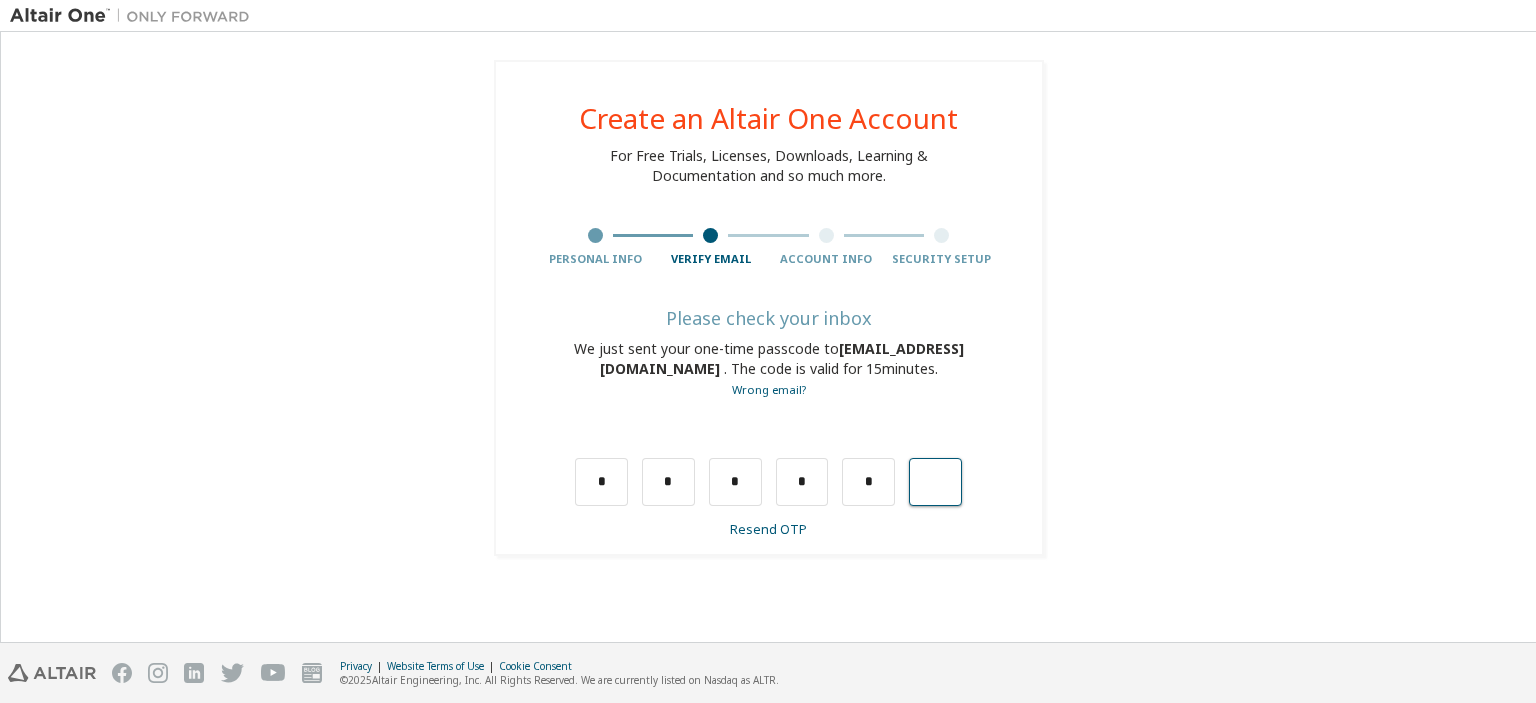 type on "*" 